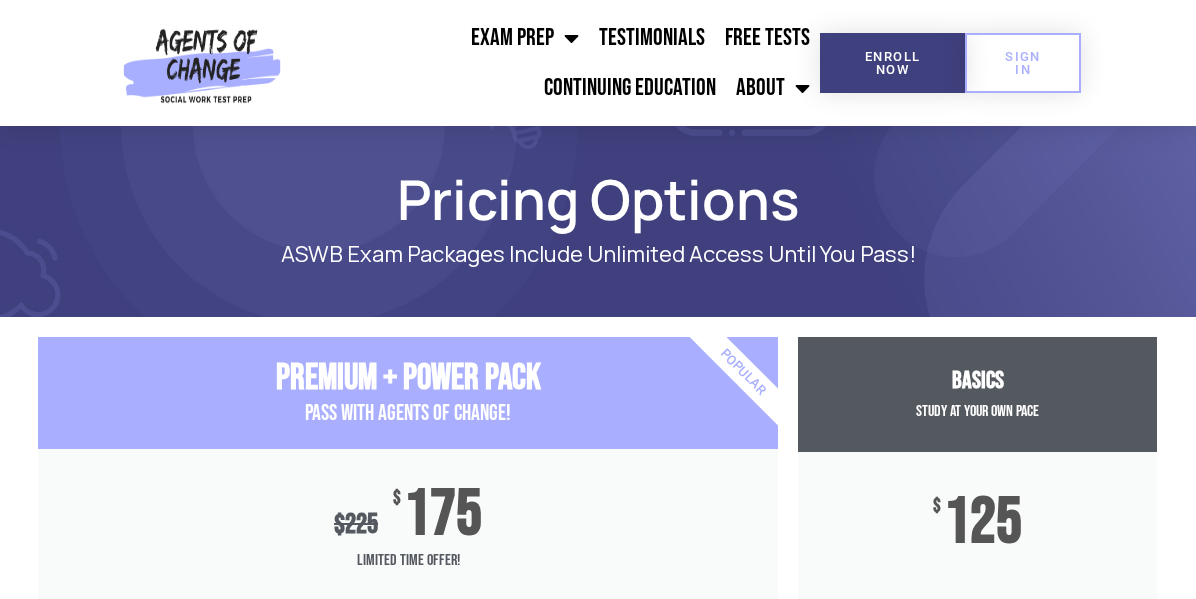 scroll, scrollTop: 0, scrollLeft: 0, axis: both 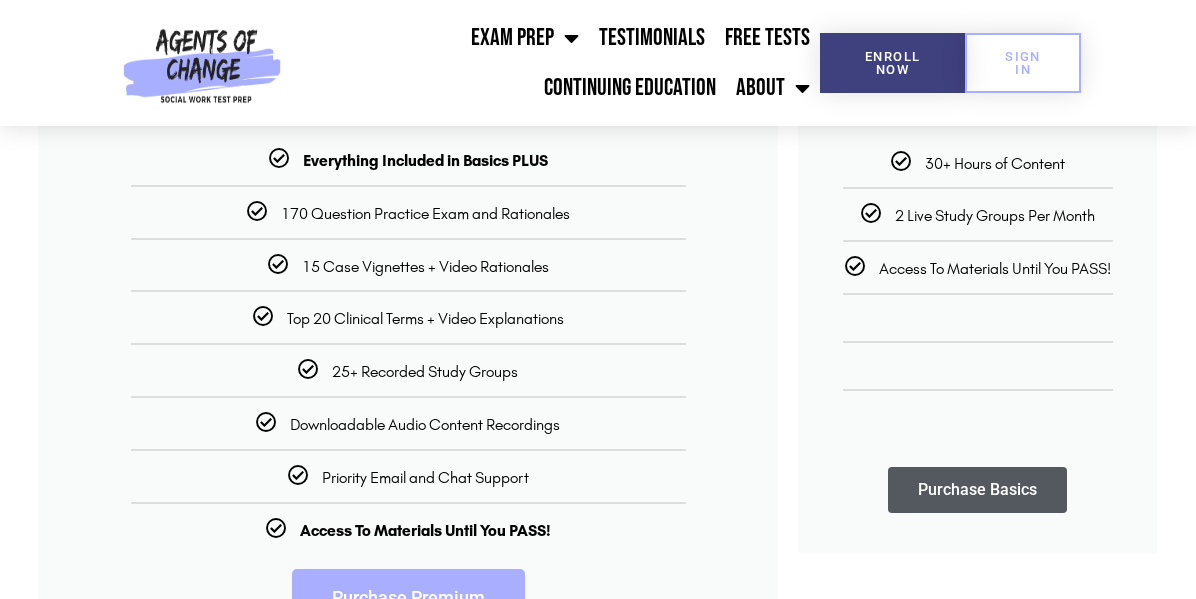 click on "Purchase Premium" at bounding box center (408, 598) 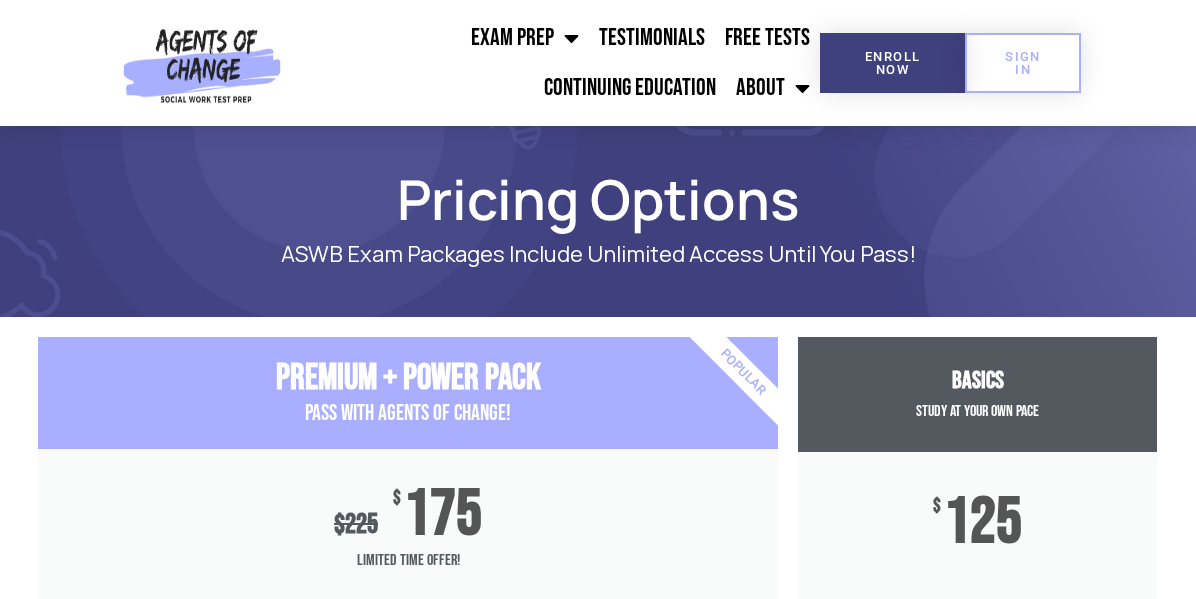 scroll, scrollTop: 0, scrollLeft: 0, axis: both 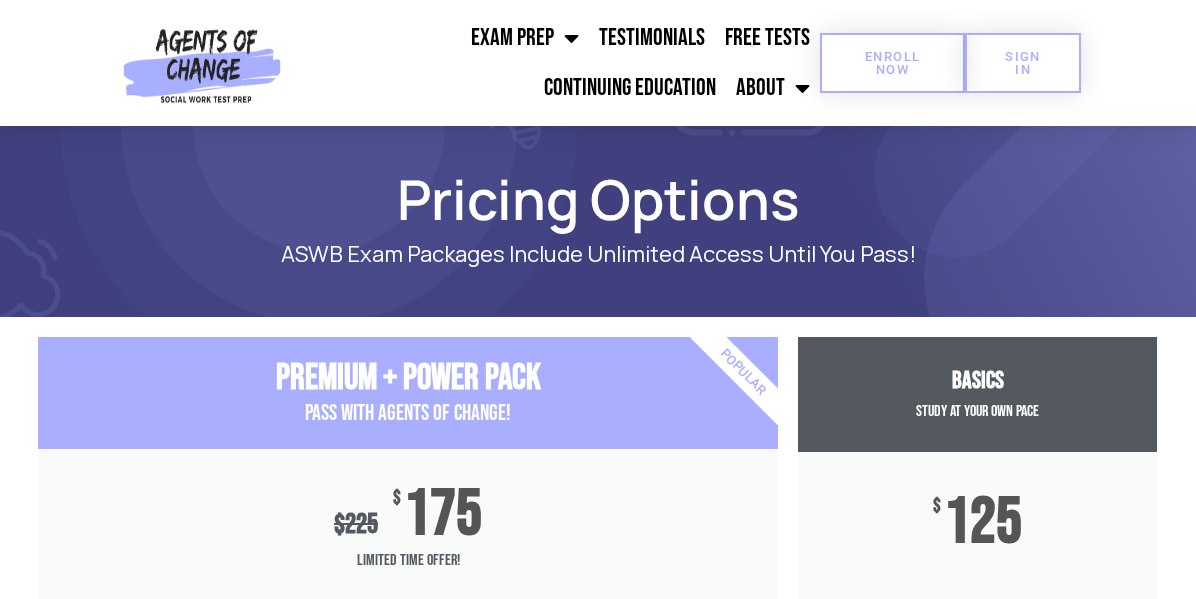 drag, startPoint x: 0, startPoint y: 0, endPoint x: 920, endPoint y: 75, distance: 923.052 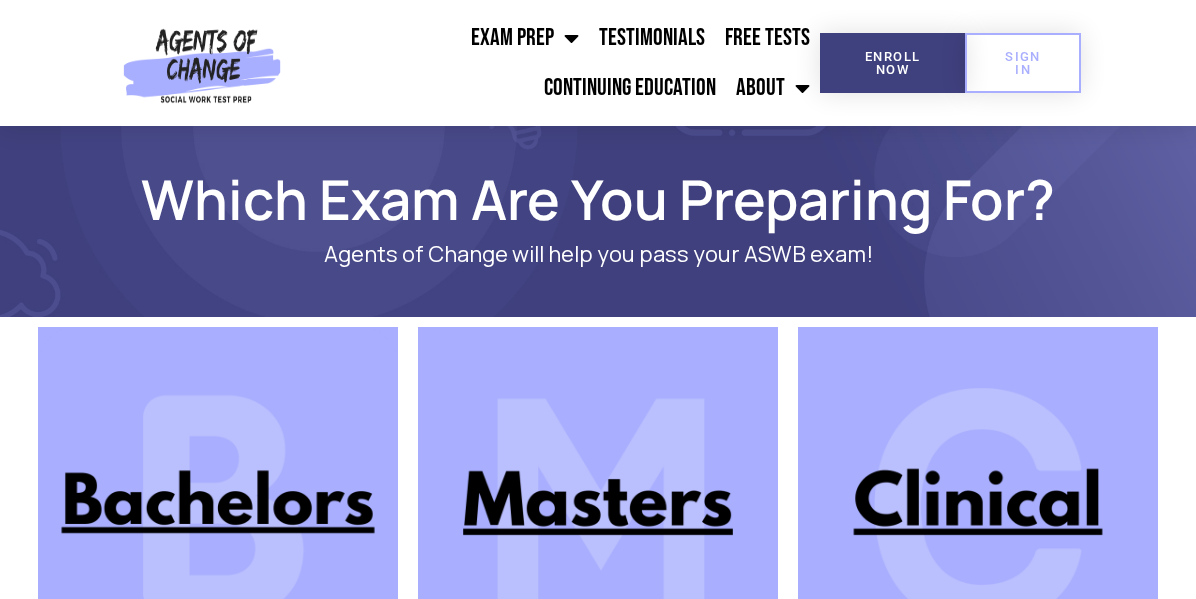 scroll, scrollTop: 0, scrollLeft: 0, axis: both 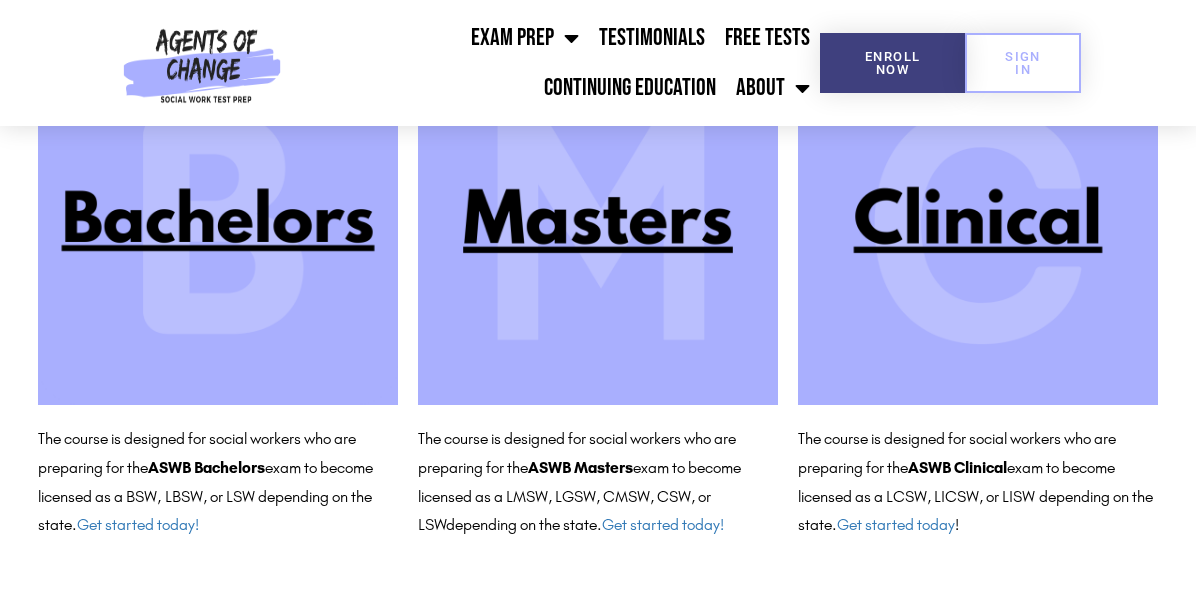 click at bounding box center [978, 225] 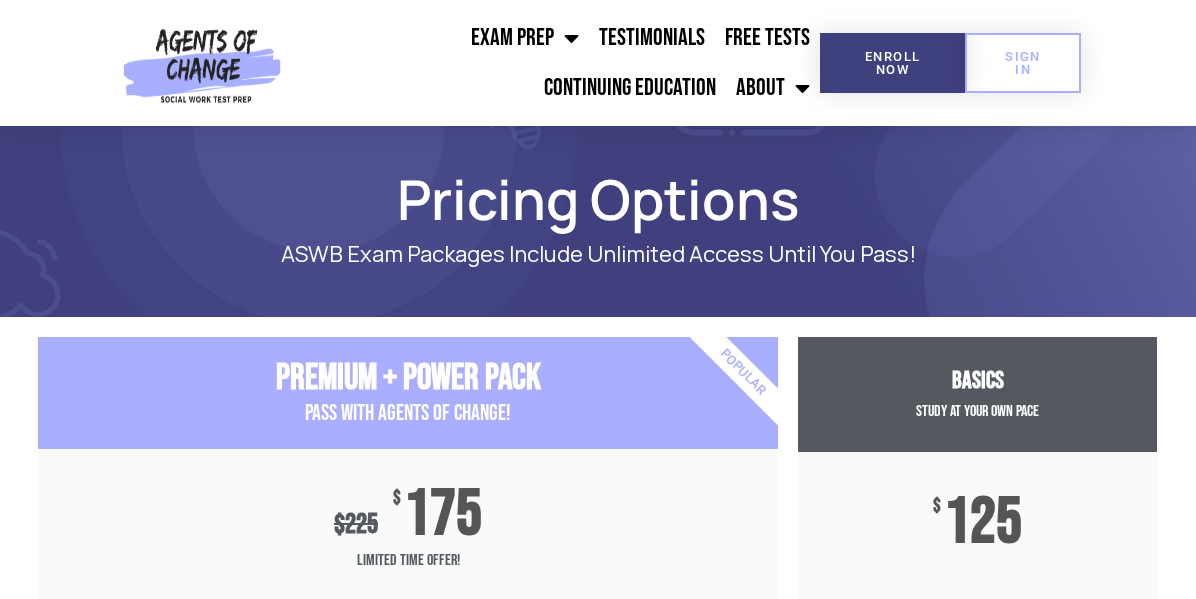 scroll, scrollTop: 0, scrollLeft: 0, axis: both 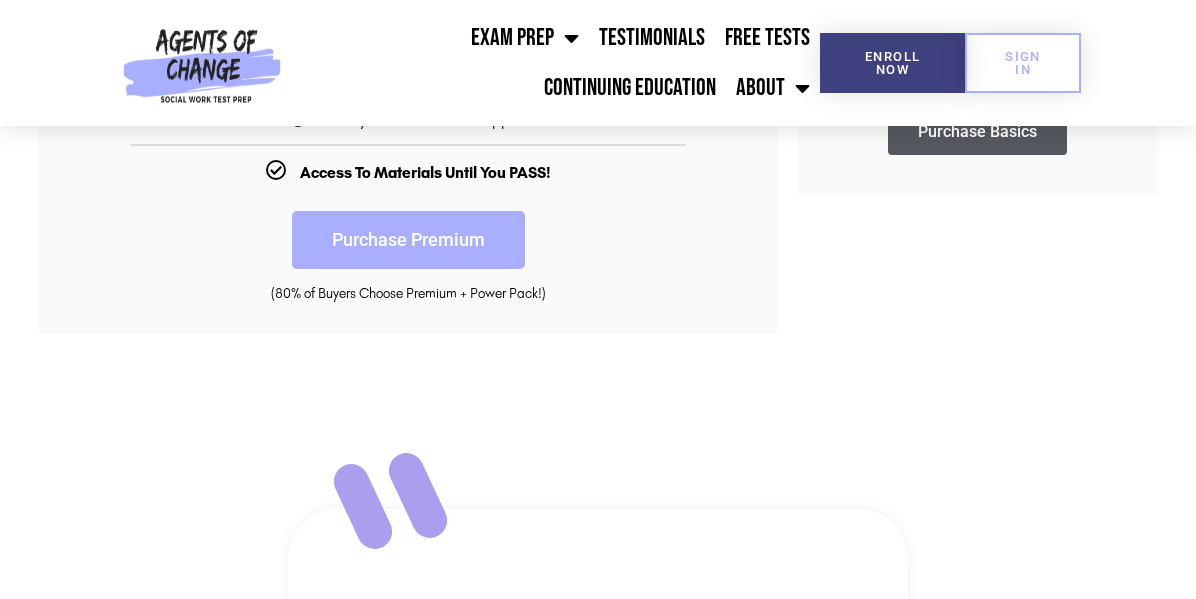 click on "Purchase Premium" at bounding box center (408, 240) 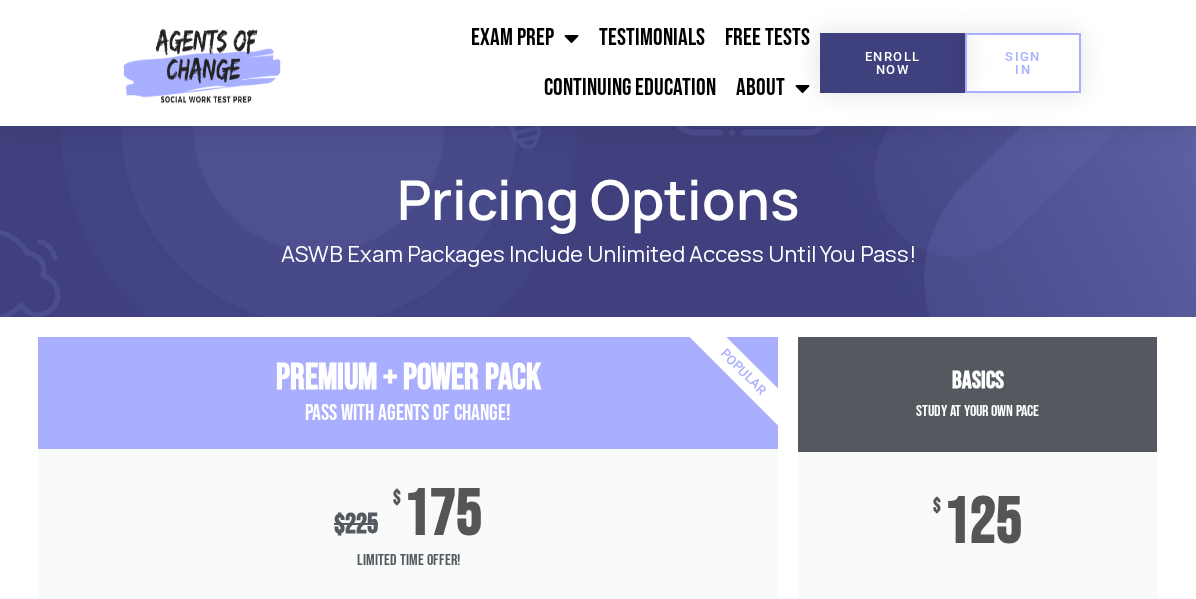scroll, scrollTop: 830, scrollLeft: 0, axis: vertical 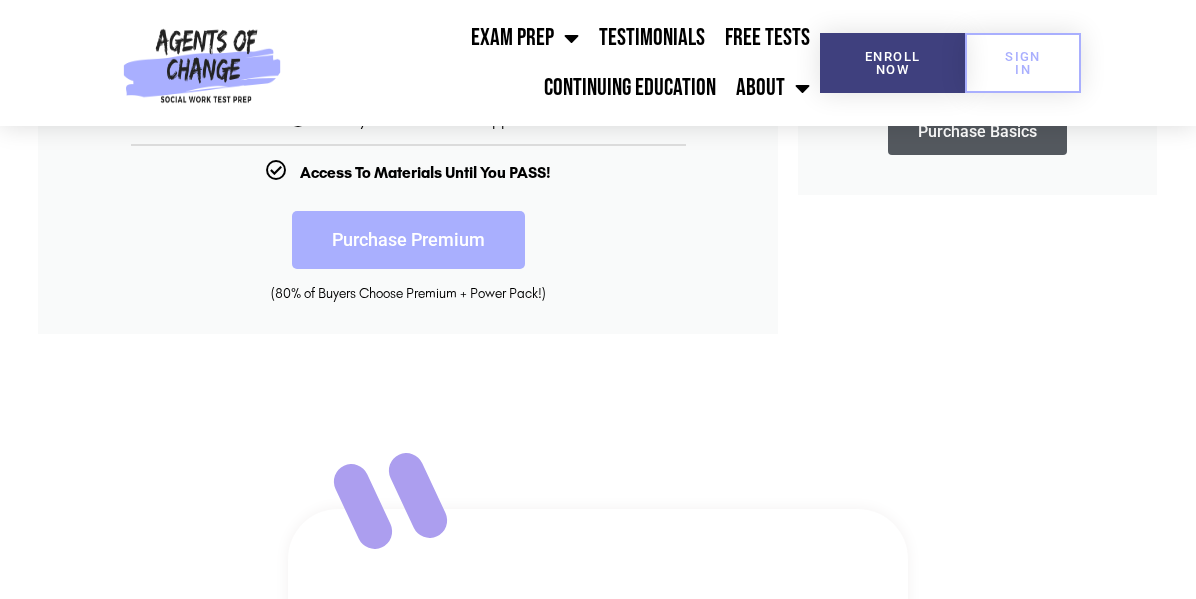 click on "Purchase Premium" at bounding box center (408, 240) 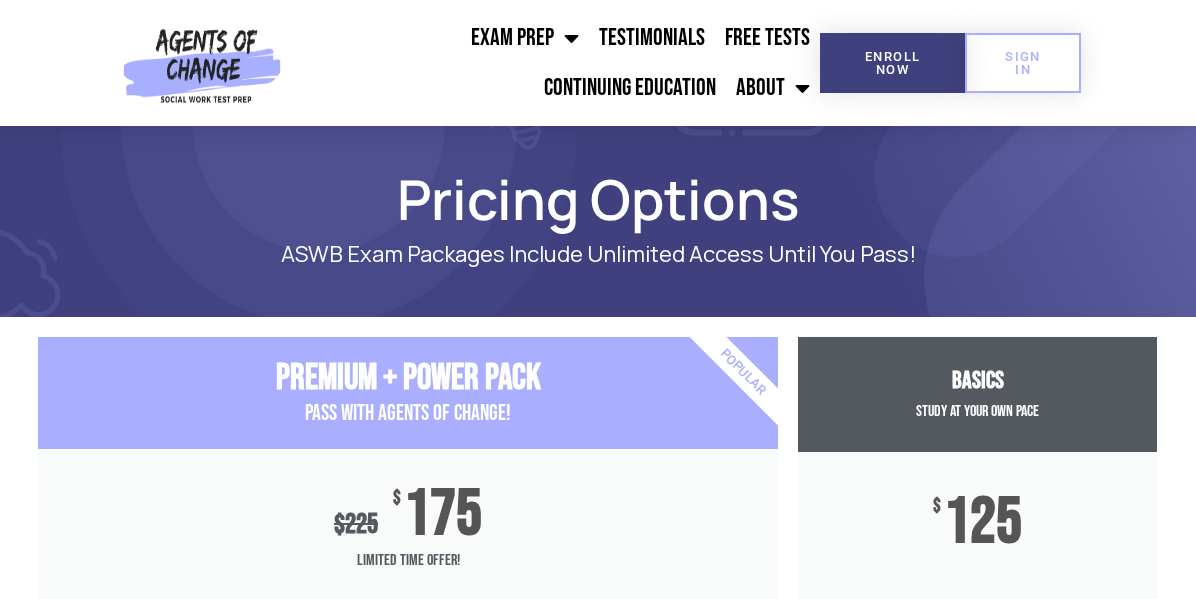 scroll, scrollTop: 830, scrollLeft: 0, axis: vertical 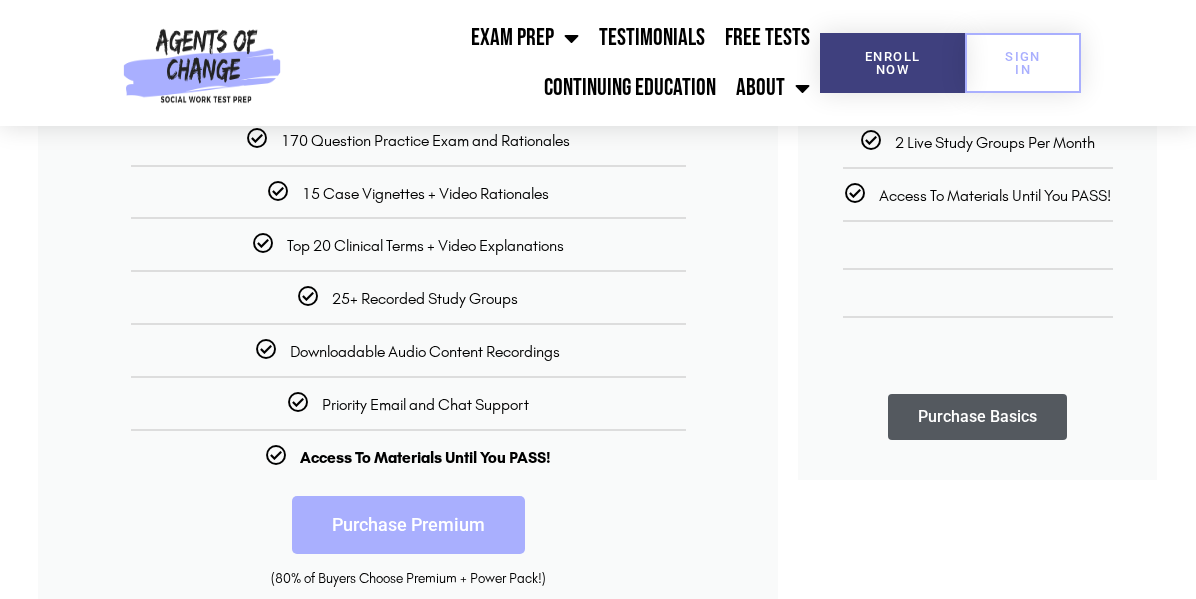 click on "Purchase Premium" at bounding box center [408, 525] 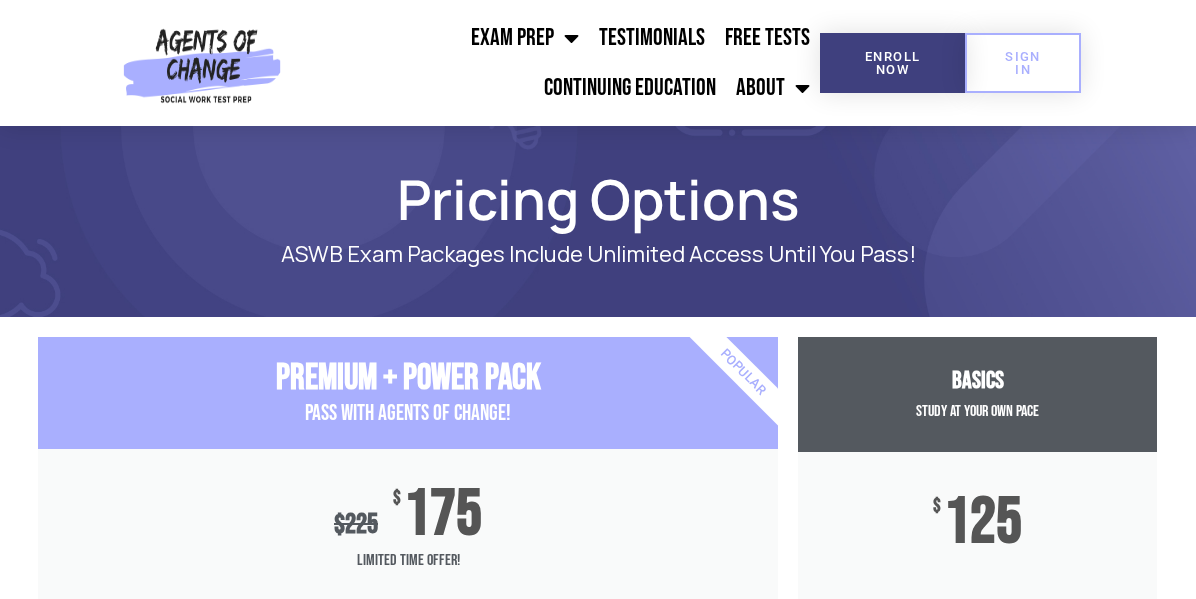 scroll, scrollTop: 562, scrollLeft: 0, axis: vertical 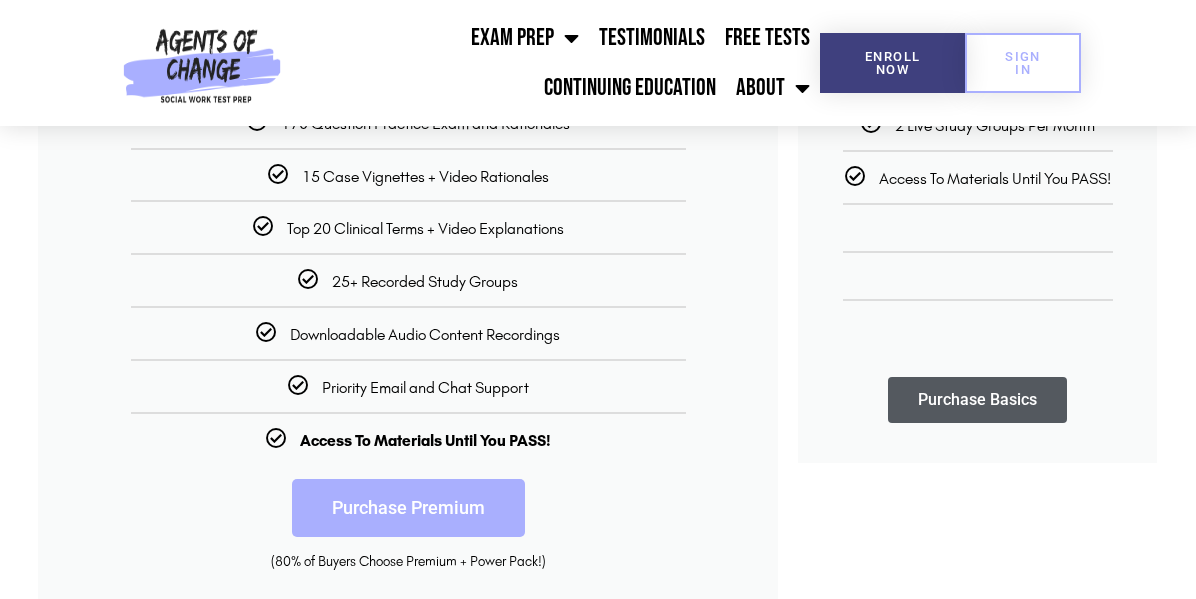 click on "Purchase Premium" at bounding box center [408, 508] 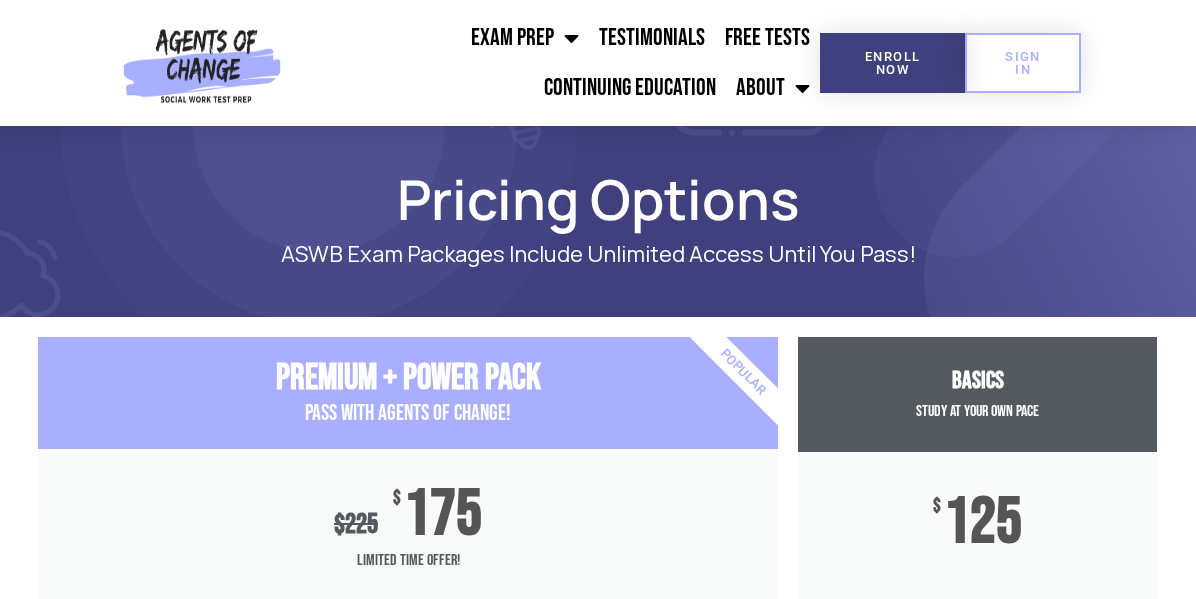 scroll, scrollTop: 552, scrollLeft: 0, axis: vertical 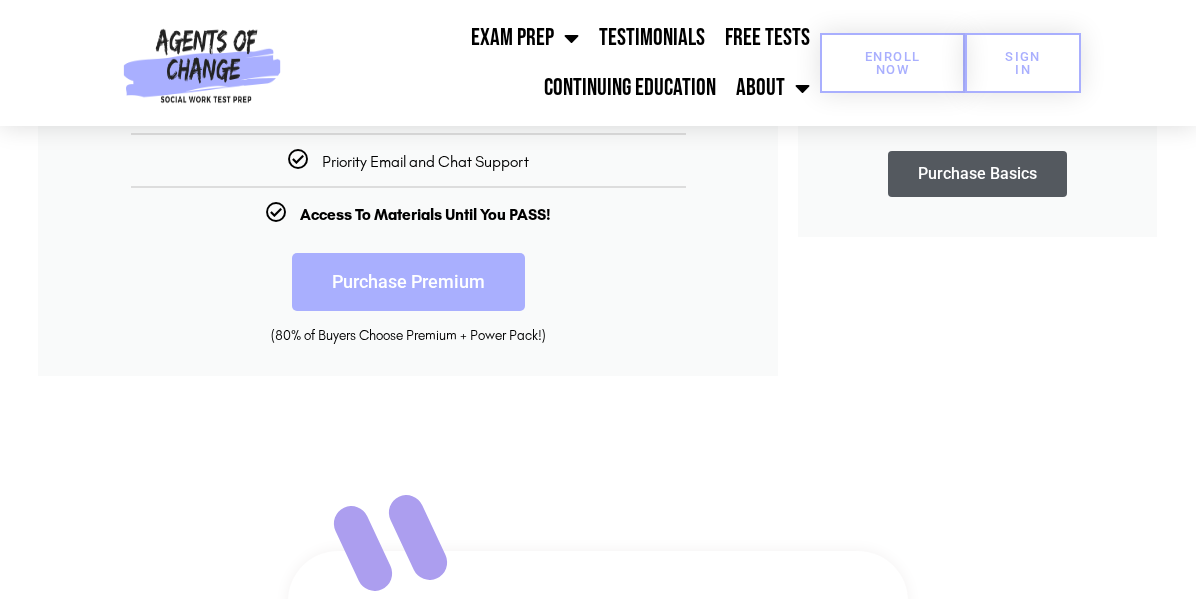 click on "Enroll Now" at bounding box center (892, 63) 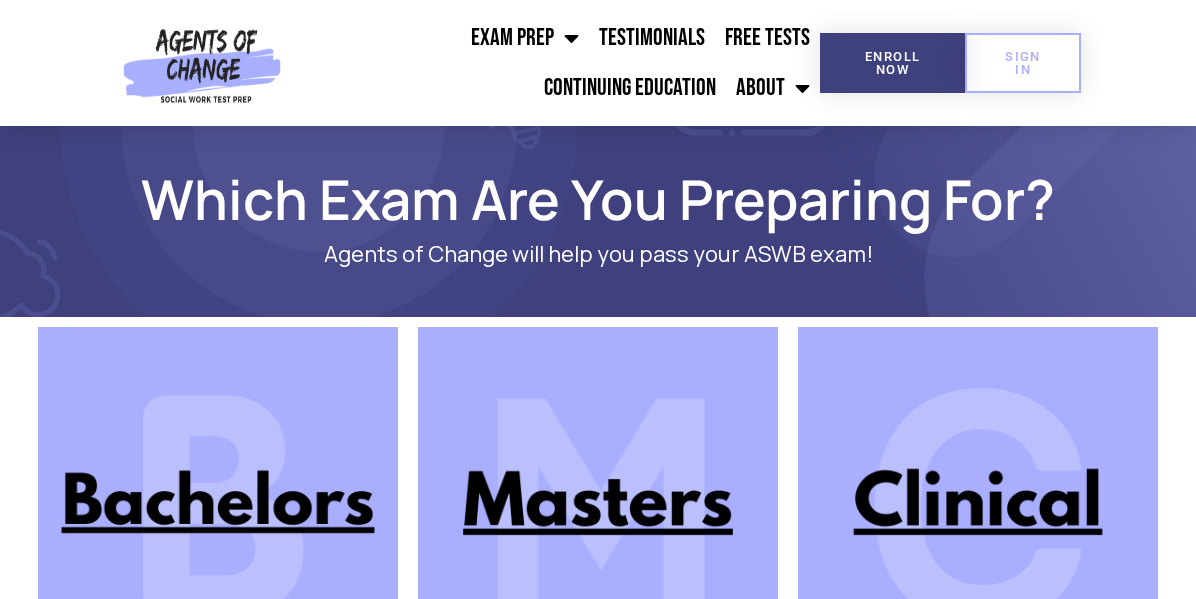 scroll, scrollTop: 0, scrollLeft: 0, axis: both 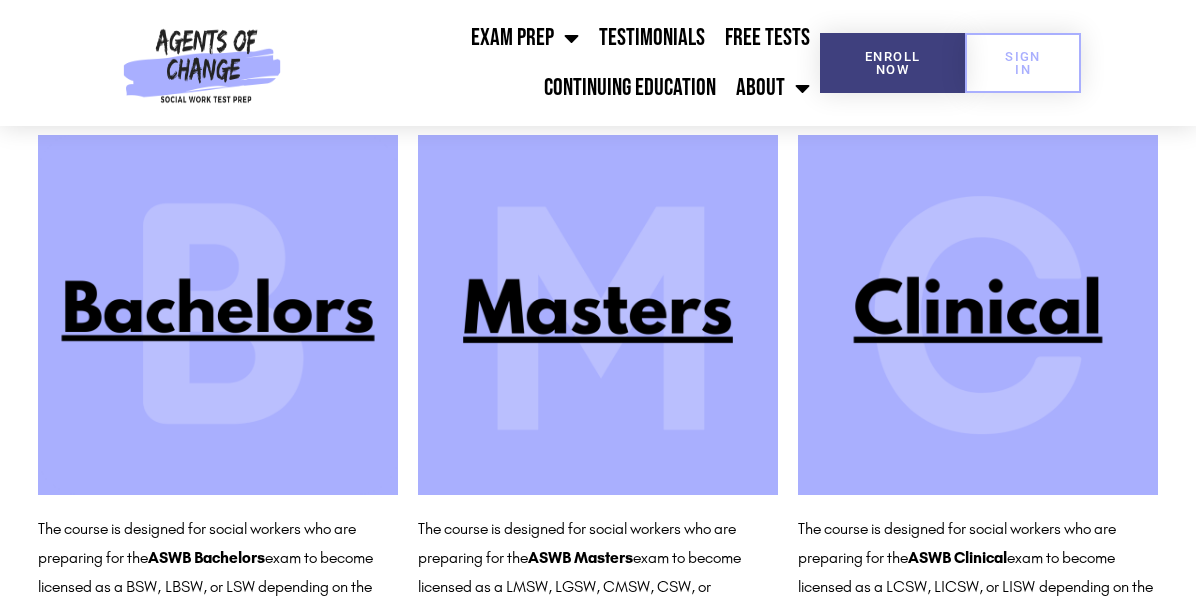 click at bounding box center (978, 315) 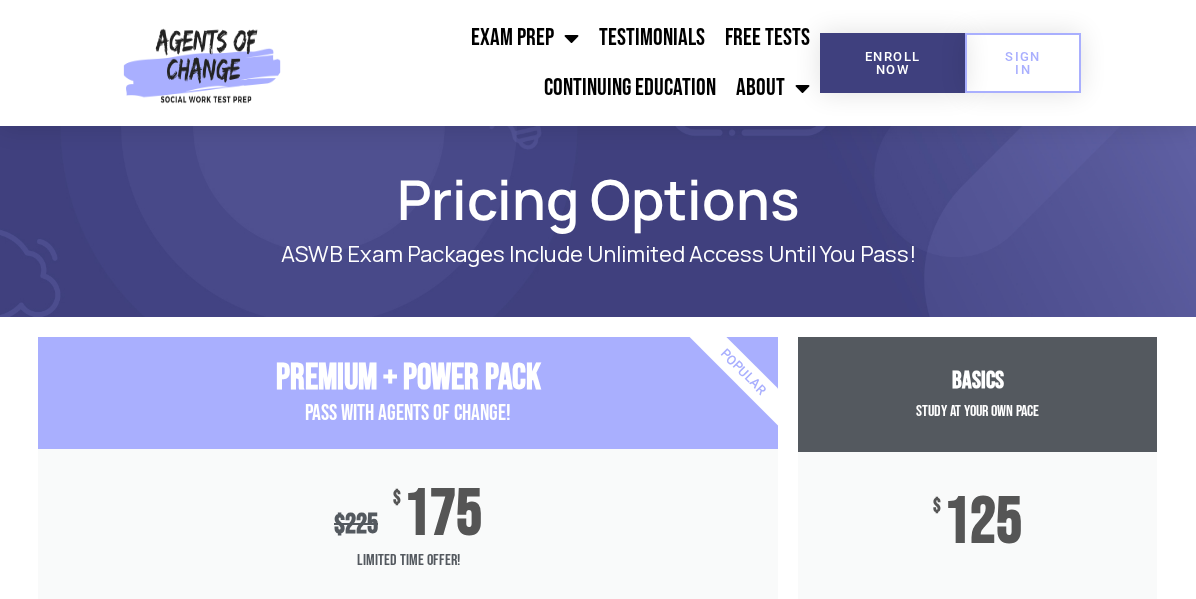 scroll, scrollTop: 0, scrollLeft: 0, axis: both 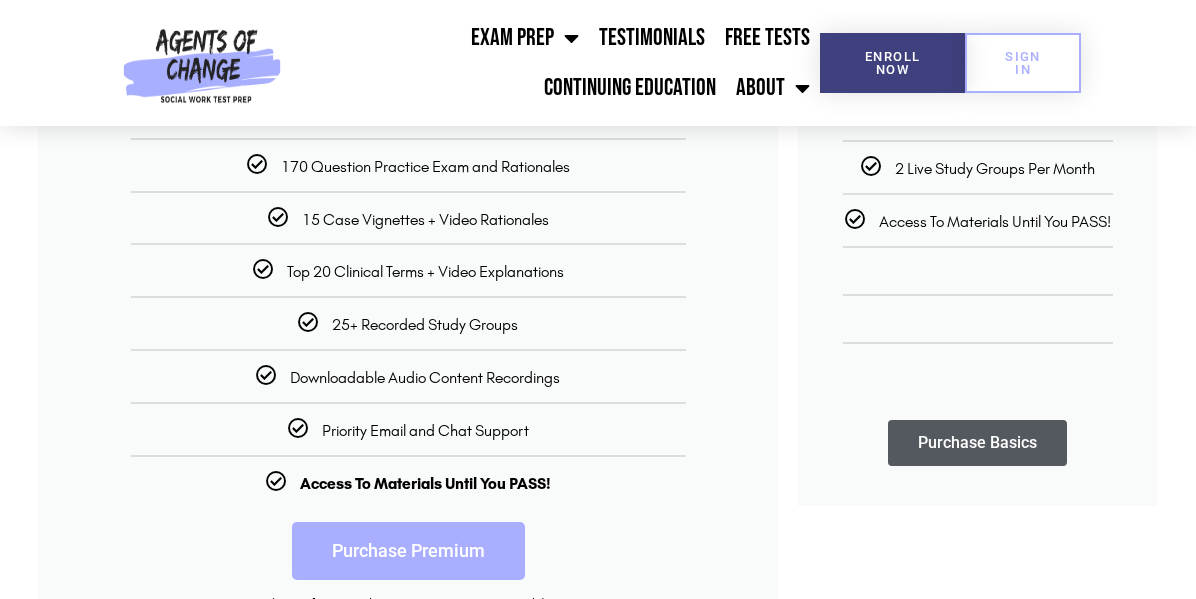 click on "Purchase Premium" at bounding box center (408, 551) 